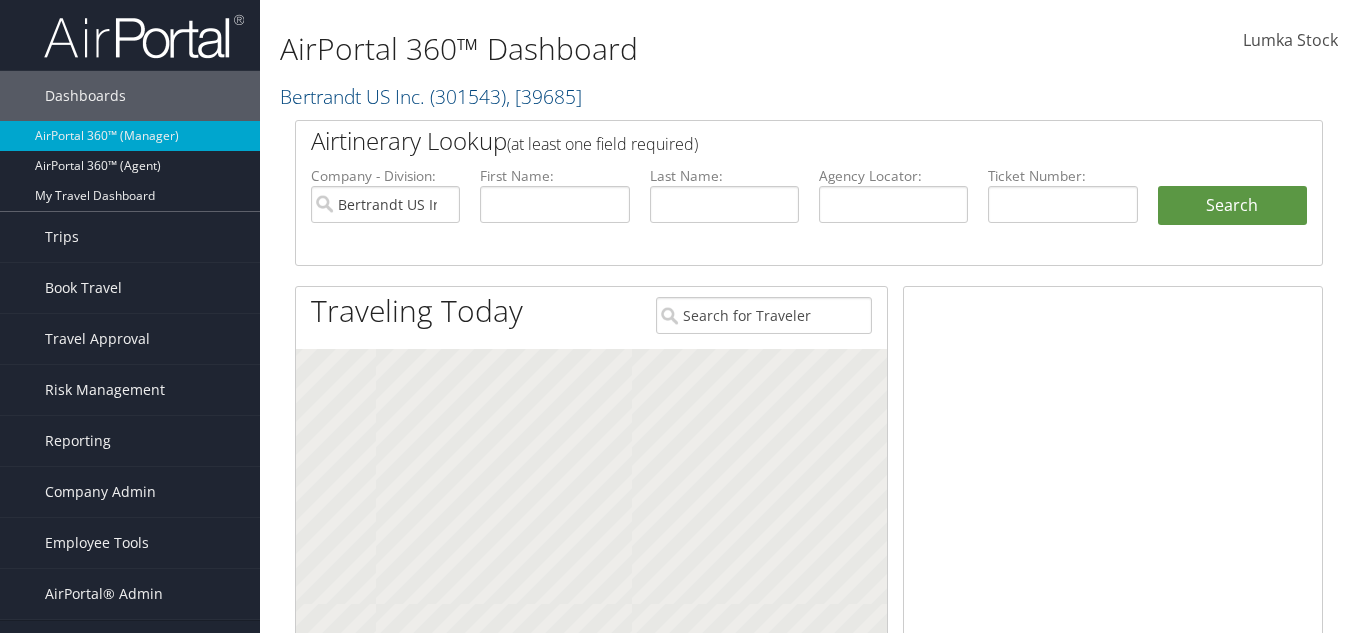 scroll, scrollTop: 0, scrollLeft: 0, axis: both 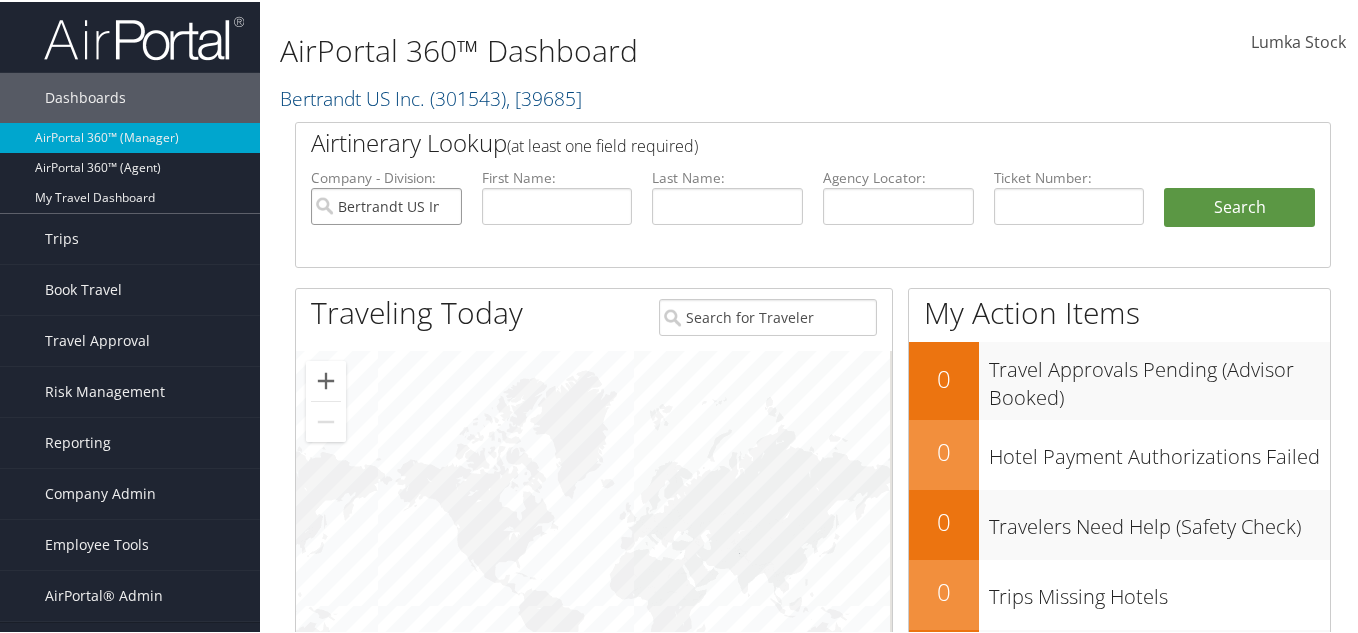 click on "Bertrandt US Inc." at bounding box center (386, 204) 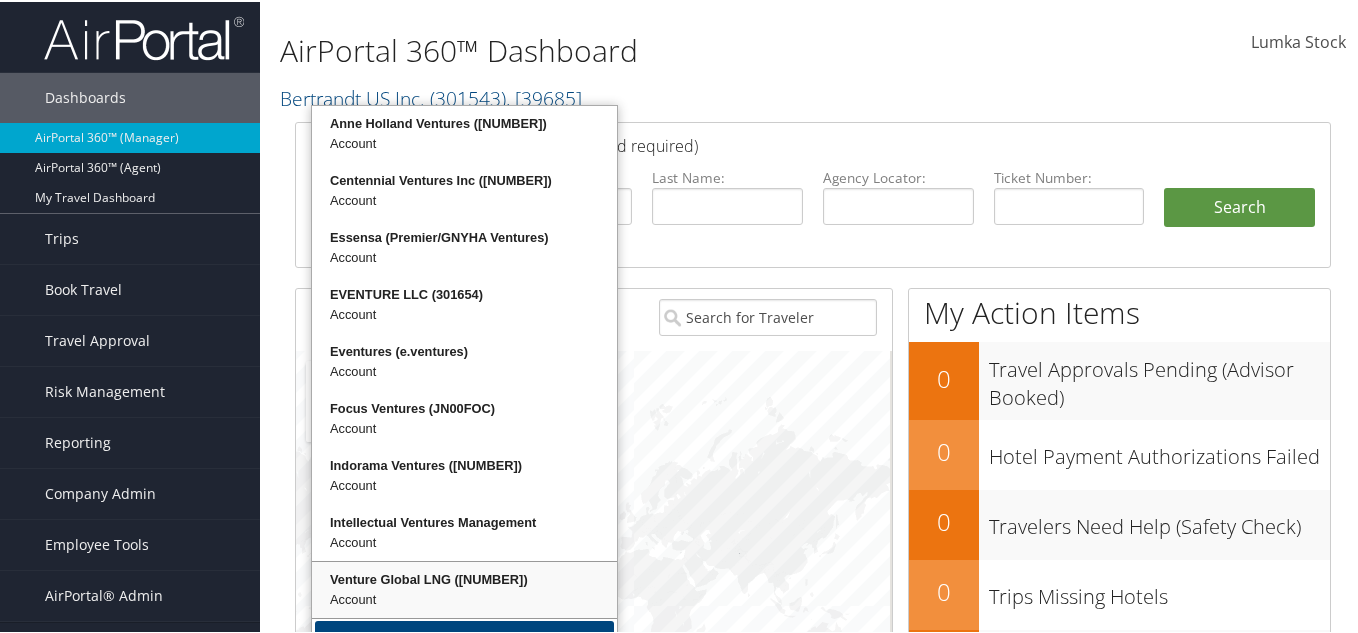 scroll, scrollTop: 42, scrollLeft: 0, axis: vertical 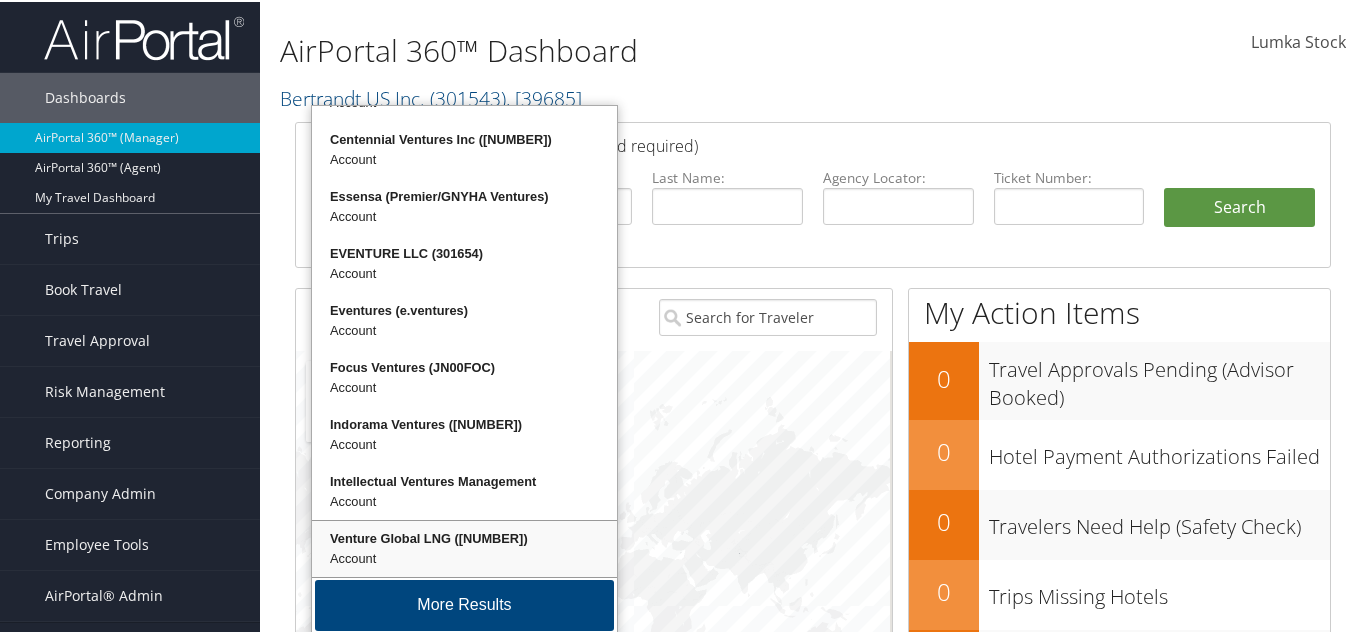 click on "Venture Global LNG (301439)" at bounding box center [464, 537] 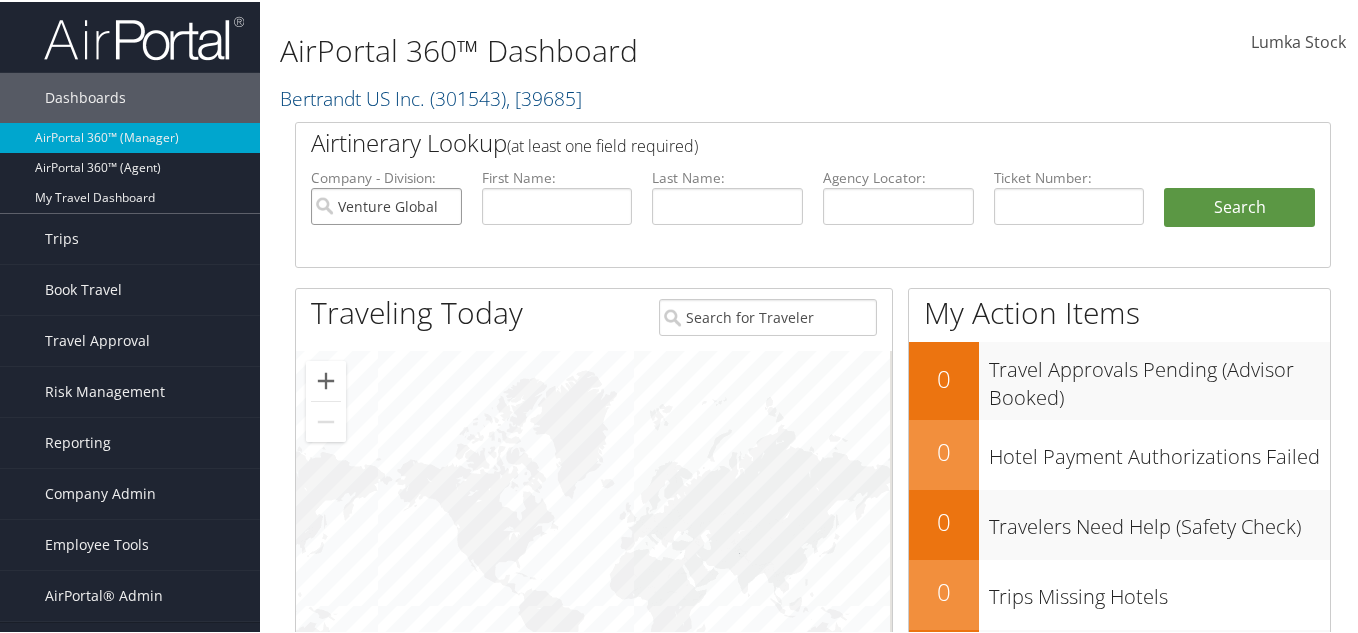 type on "Venture Global LNG" 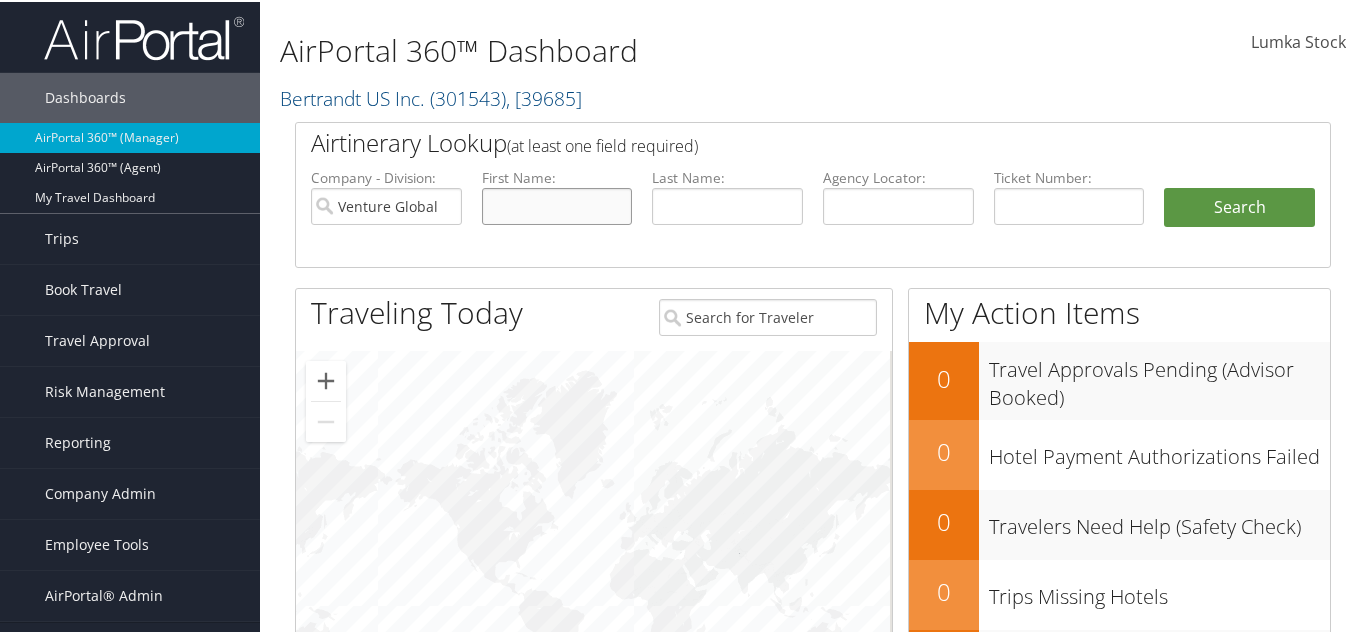 click at bounding box center (557, 204) 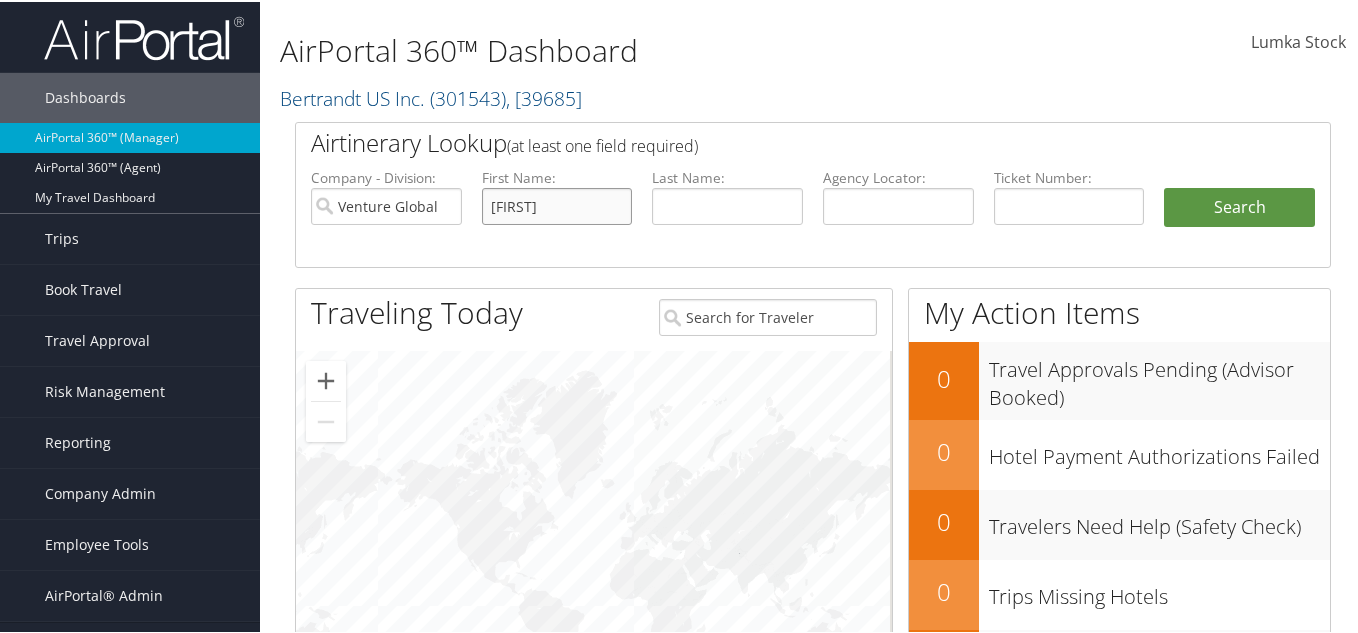 type on "brian" 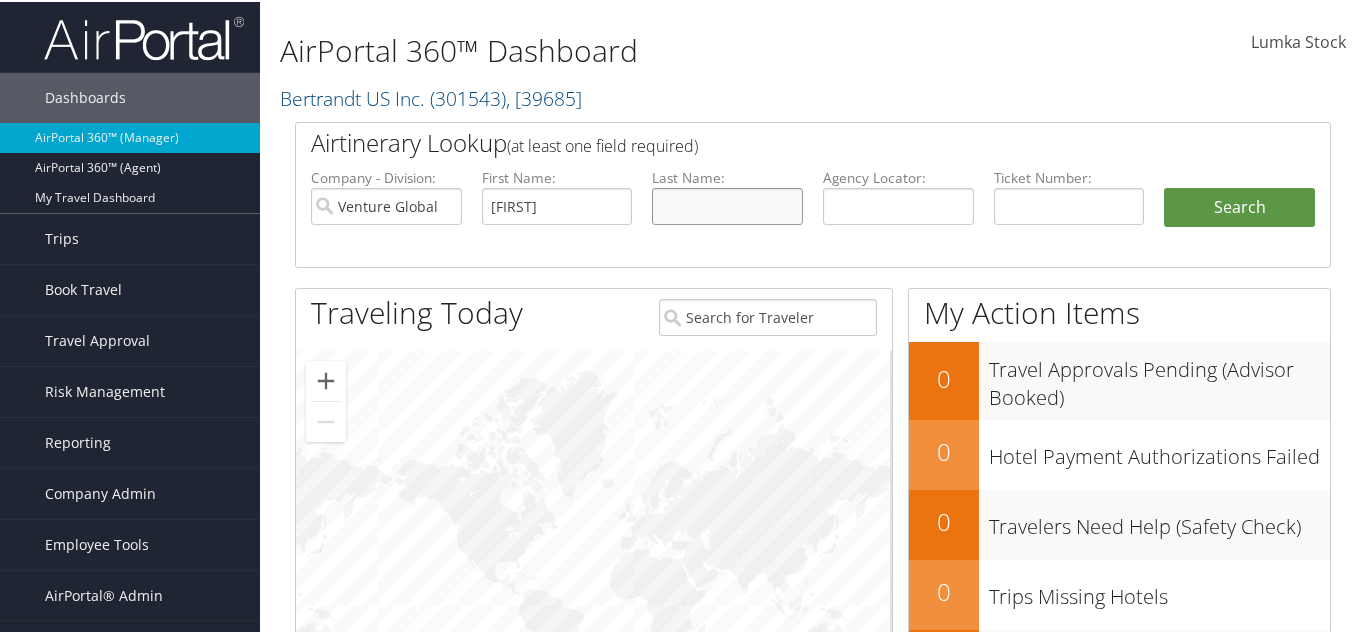 click at bounding box center (727, 204) 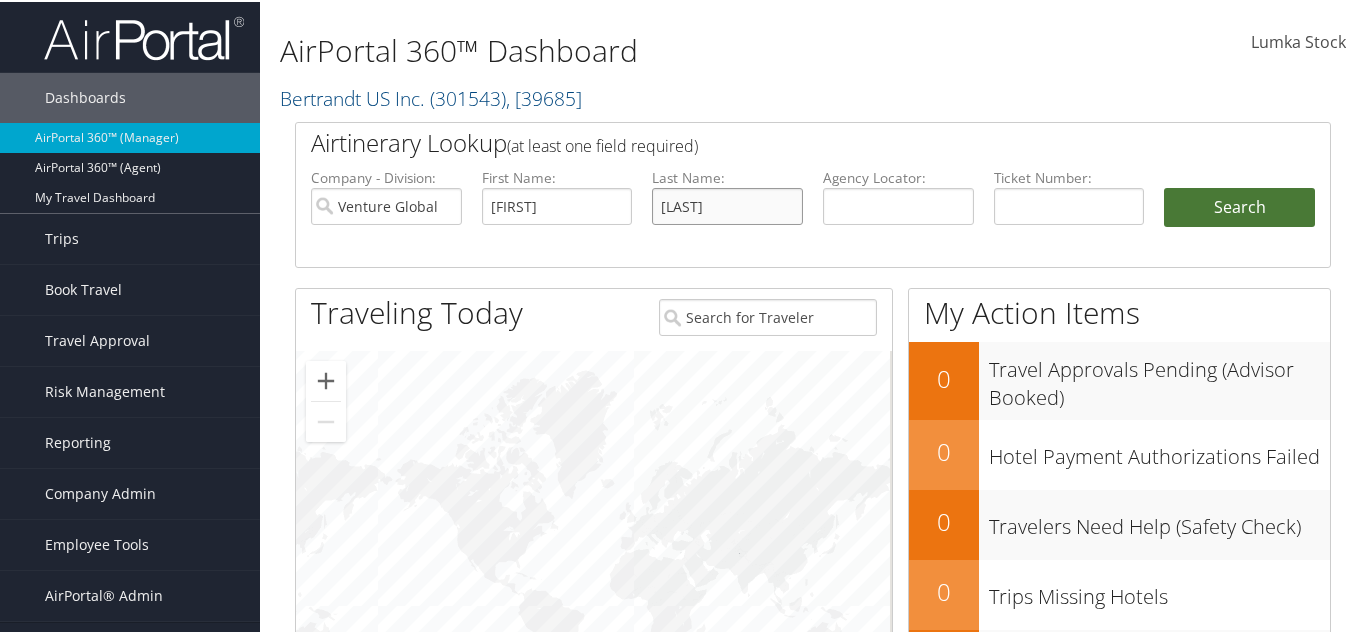 type on "bradley" 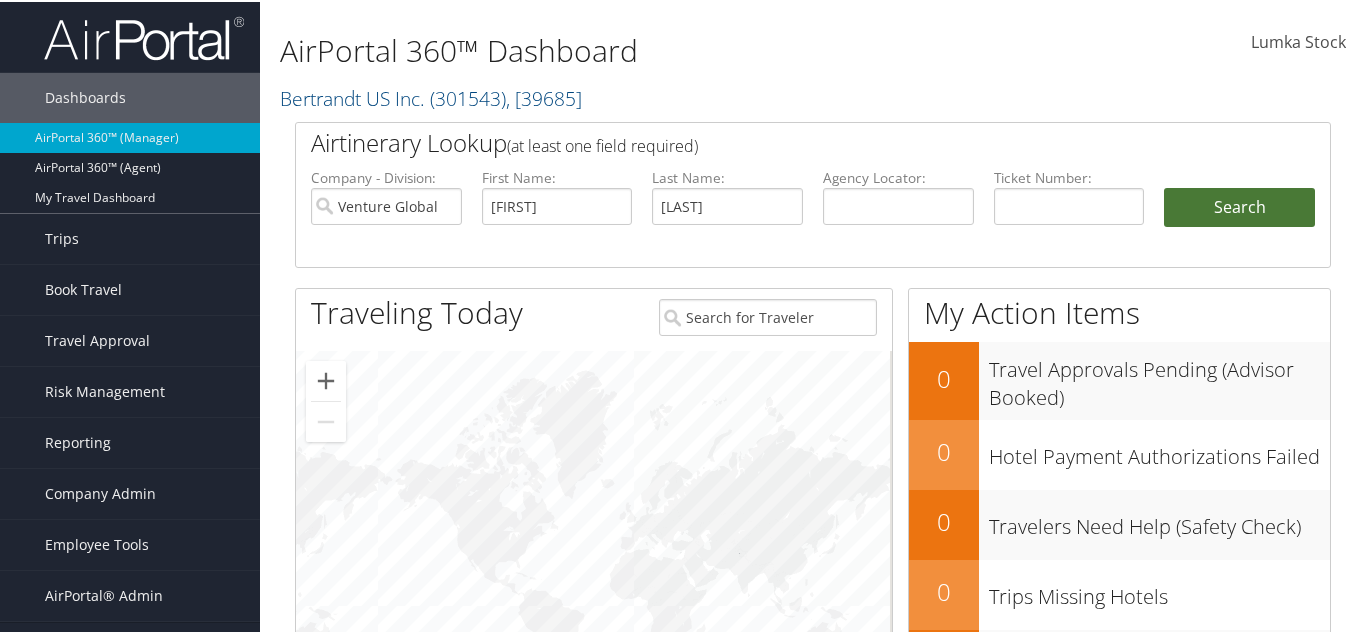 click on "Search" at bounding box center (1239, 206) 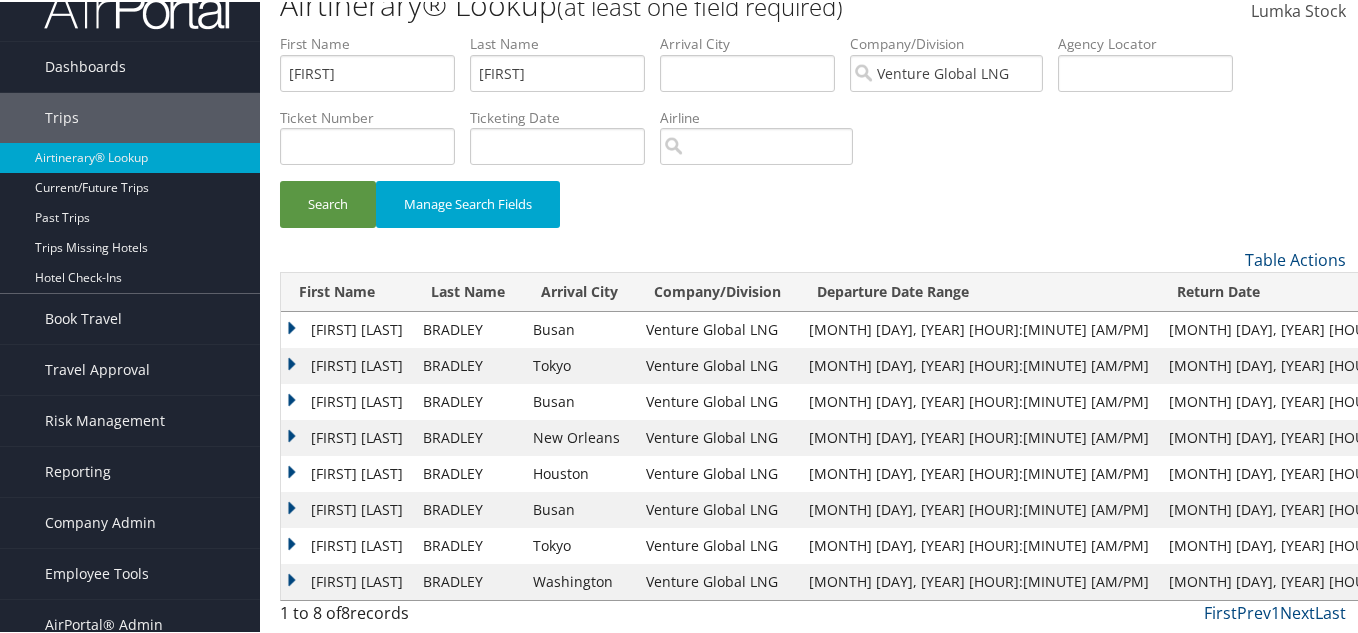 scroll, scrollTop: 47, scrollLeft: 0, axis: vertical 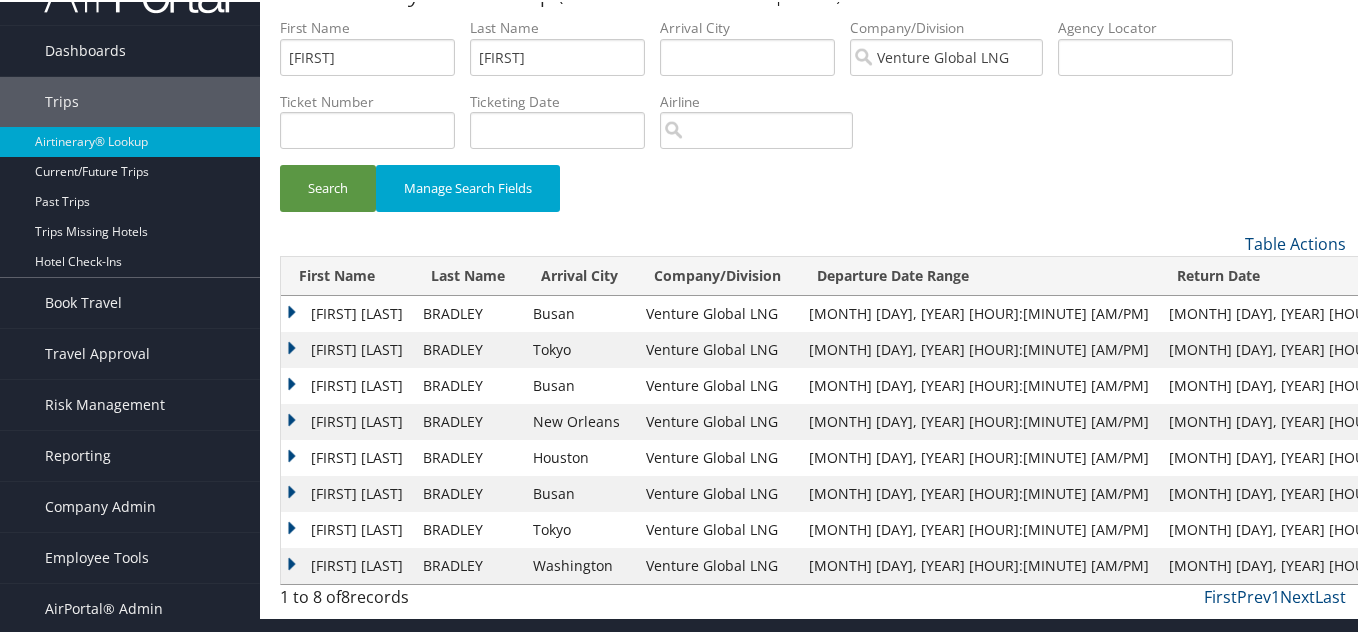click on "BRIAN ROSS" at bounding box center [347, 420] 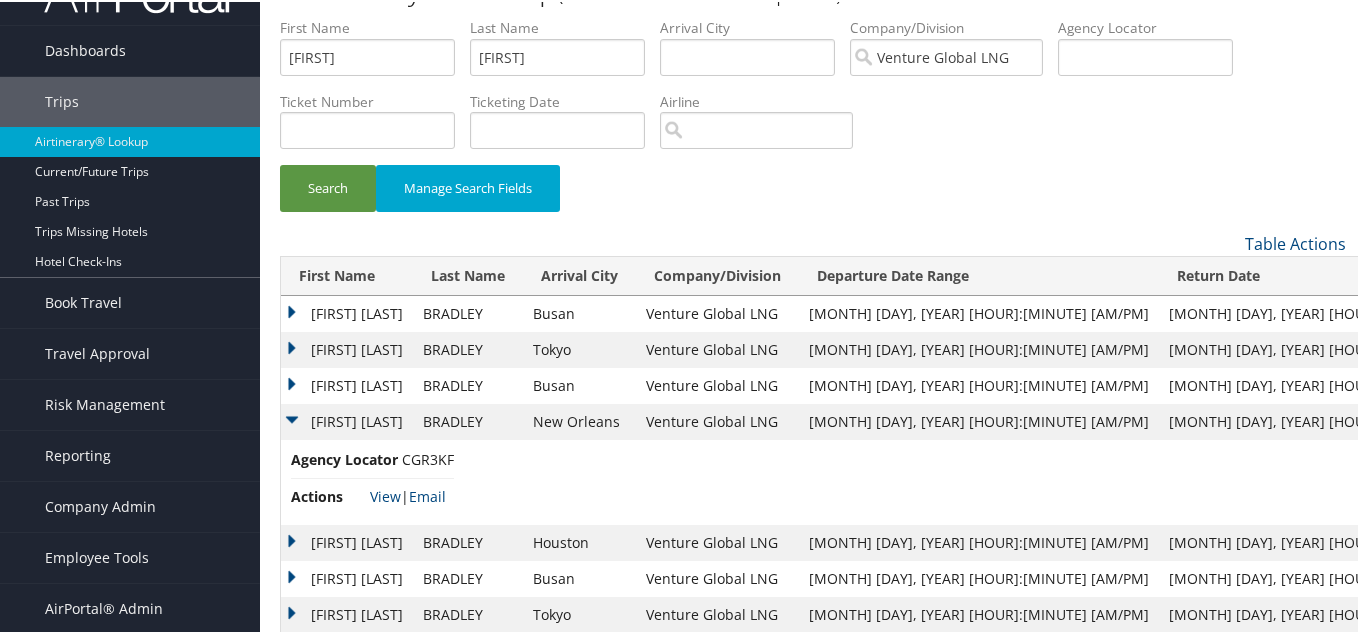 scroll, scrollTop: 116, scrollLeft: 0, axis: vertical 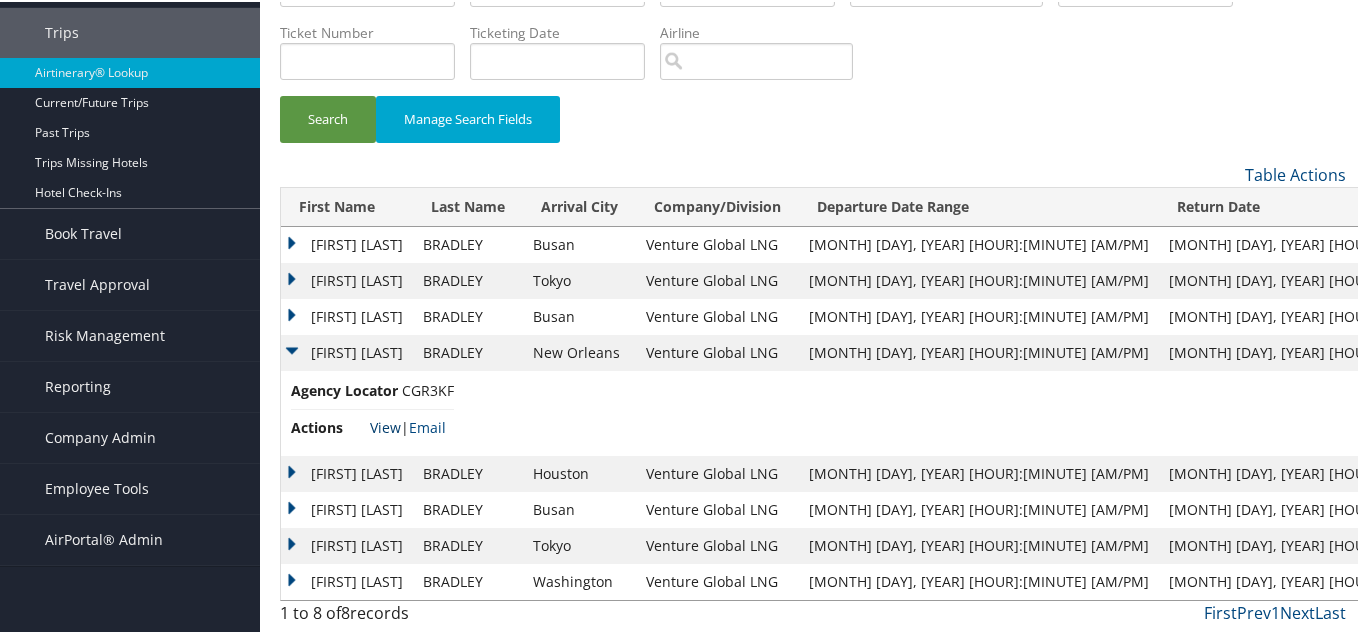click on "View" at bounding box center [385, 425] 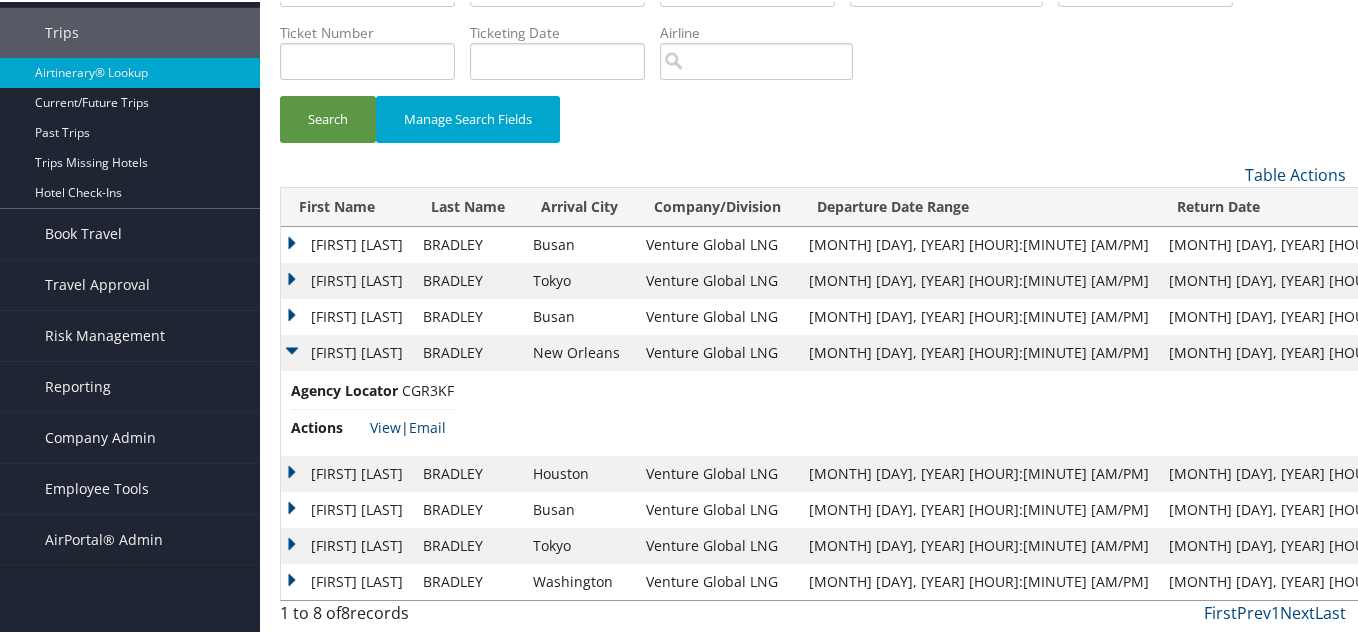 click on "BRIAN ROSS" at bounding box center (347, 472) 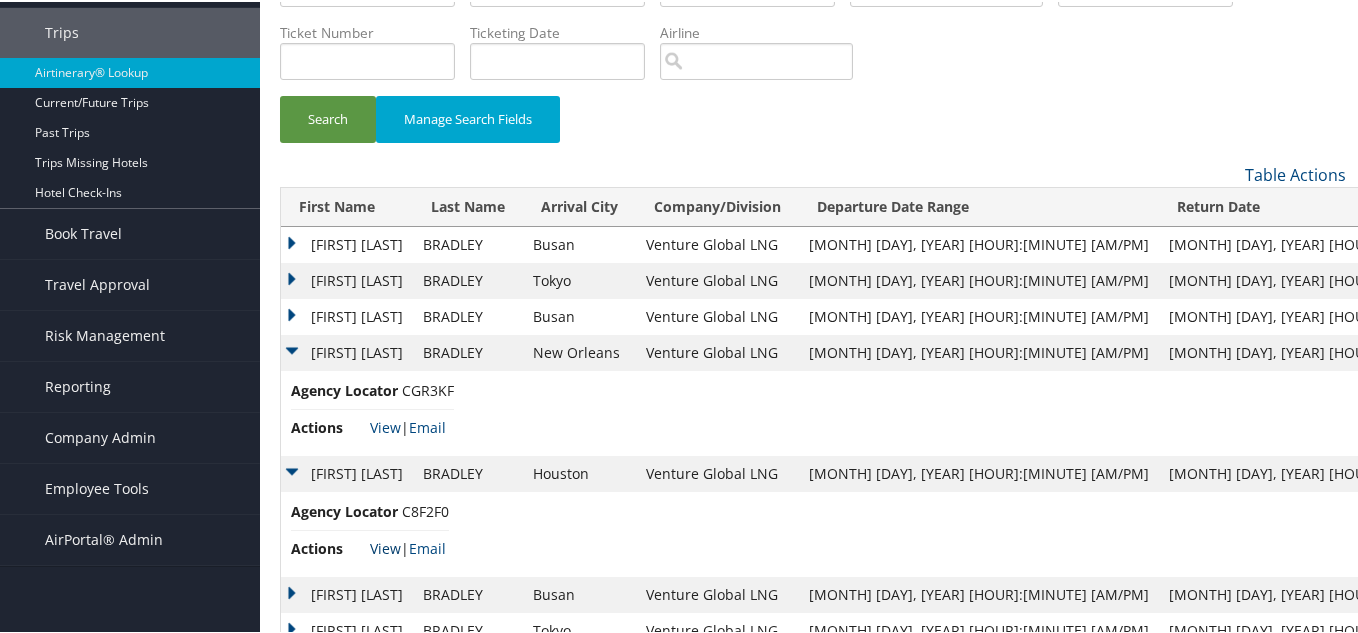 click on "View" at bounding box center [385, 546] 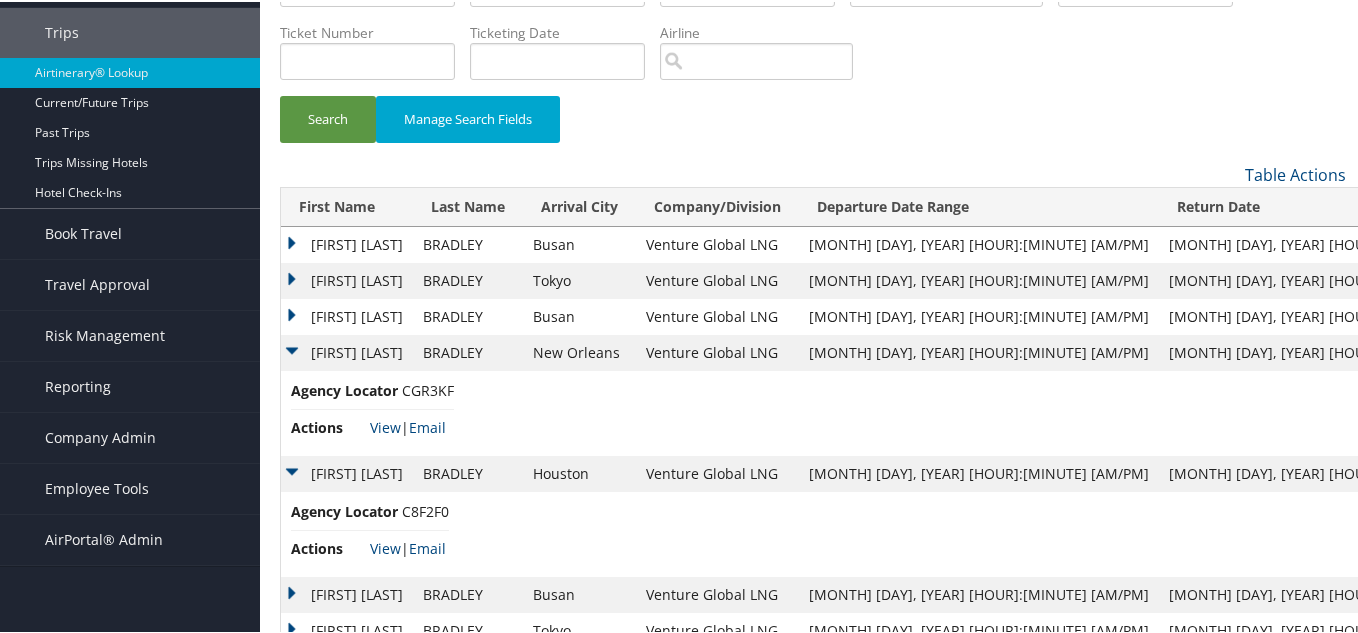 click on "BRIAN ROSS" at bounding box center (347, 472) 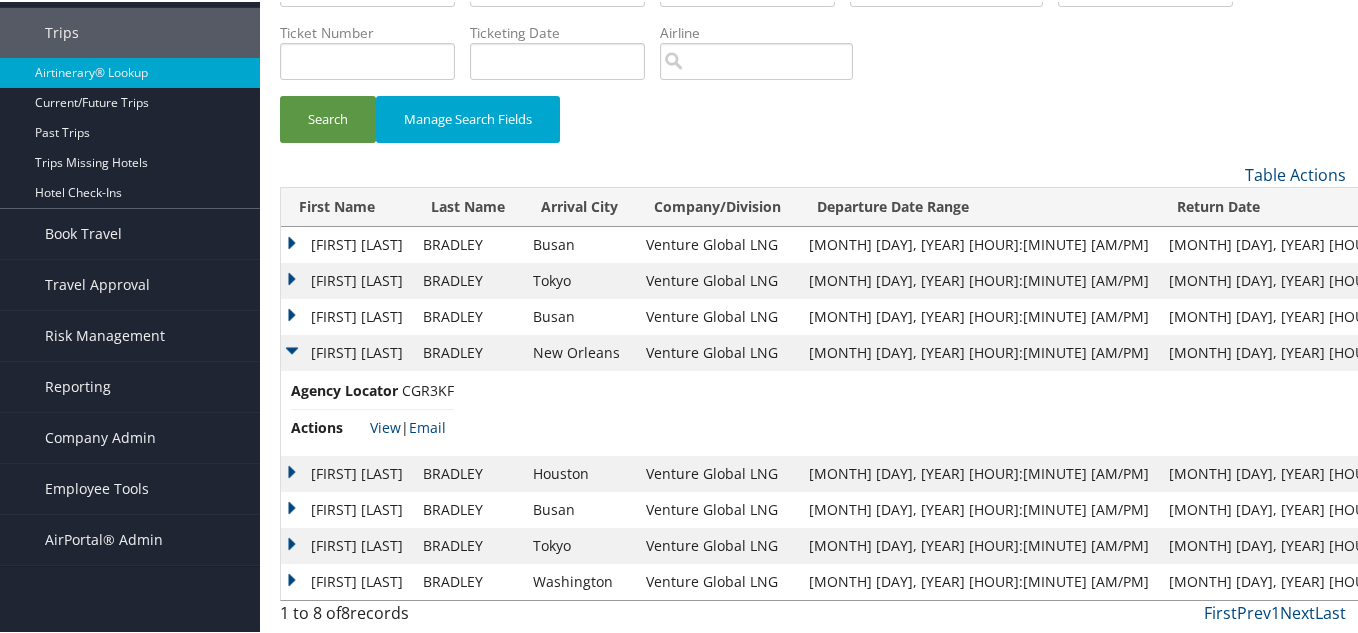 click on "BRIAN ROSS" at bounding box center [347, 351] 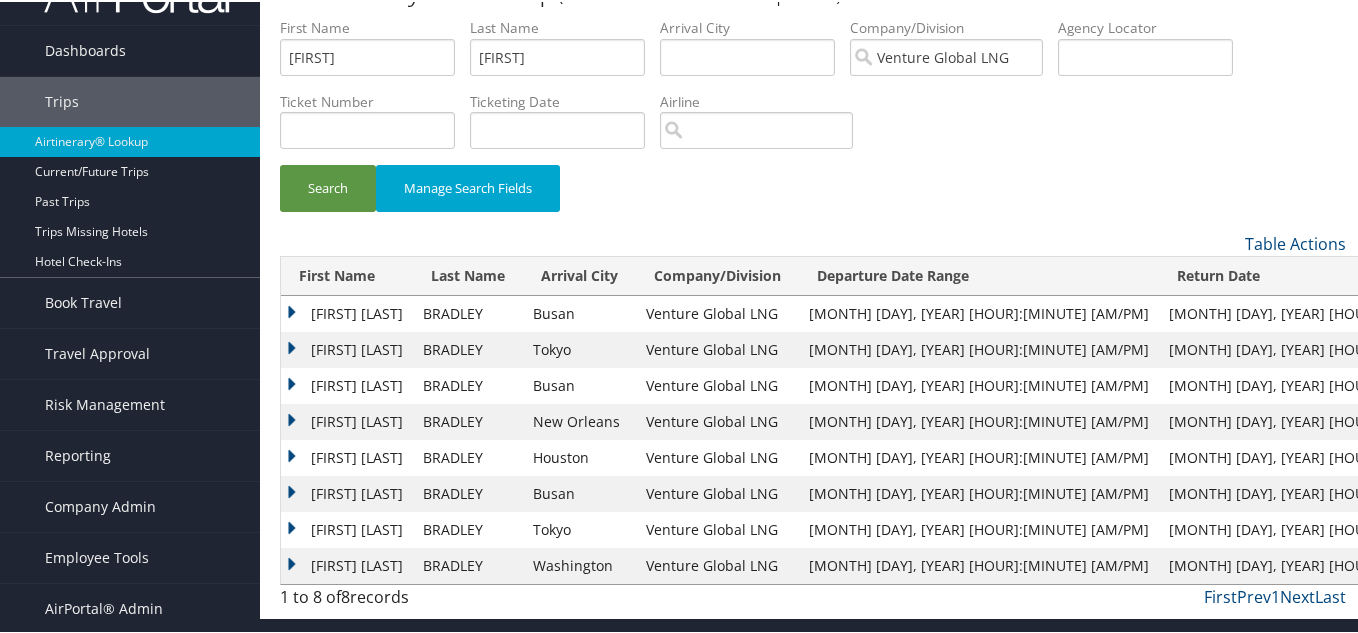 click on "BRIAN ROSS" at bounding box center (347, 384) 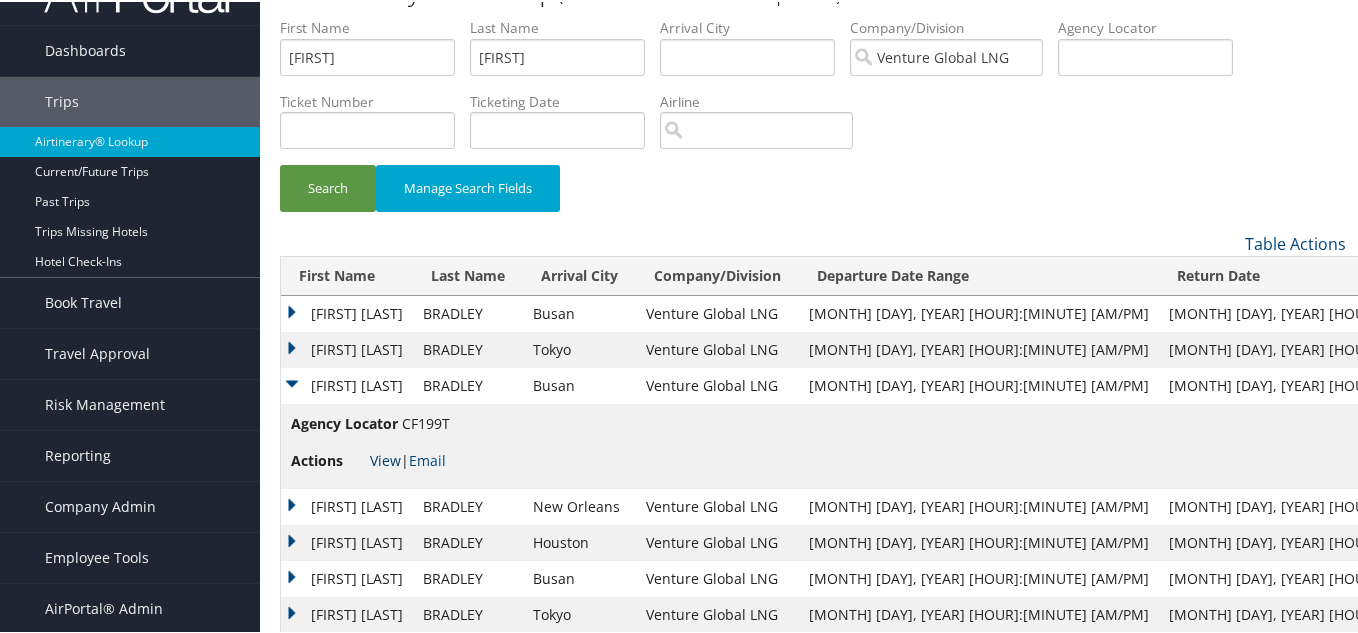 click on "View" at bounding box center [385, 458] 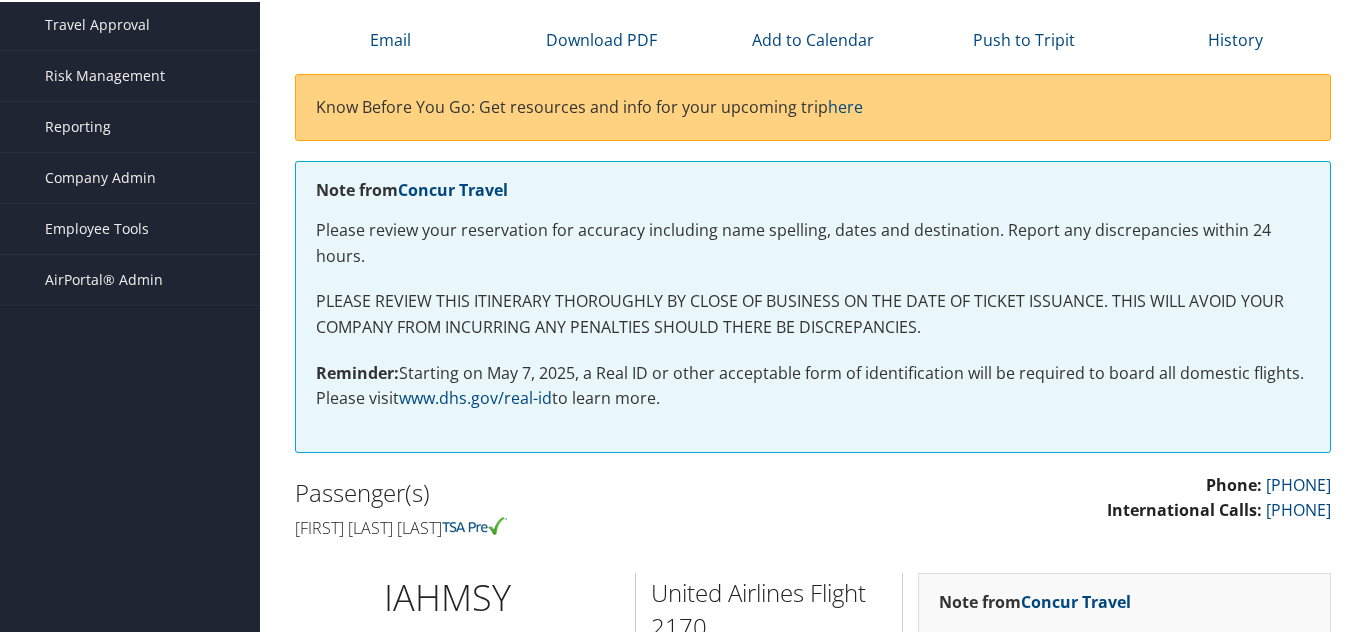 scroll, scrollTop: 0, scrollLeft: 0, axis: both 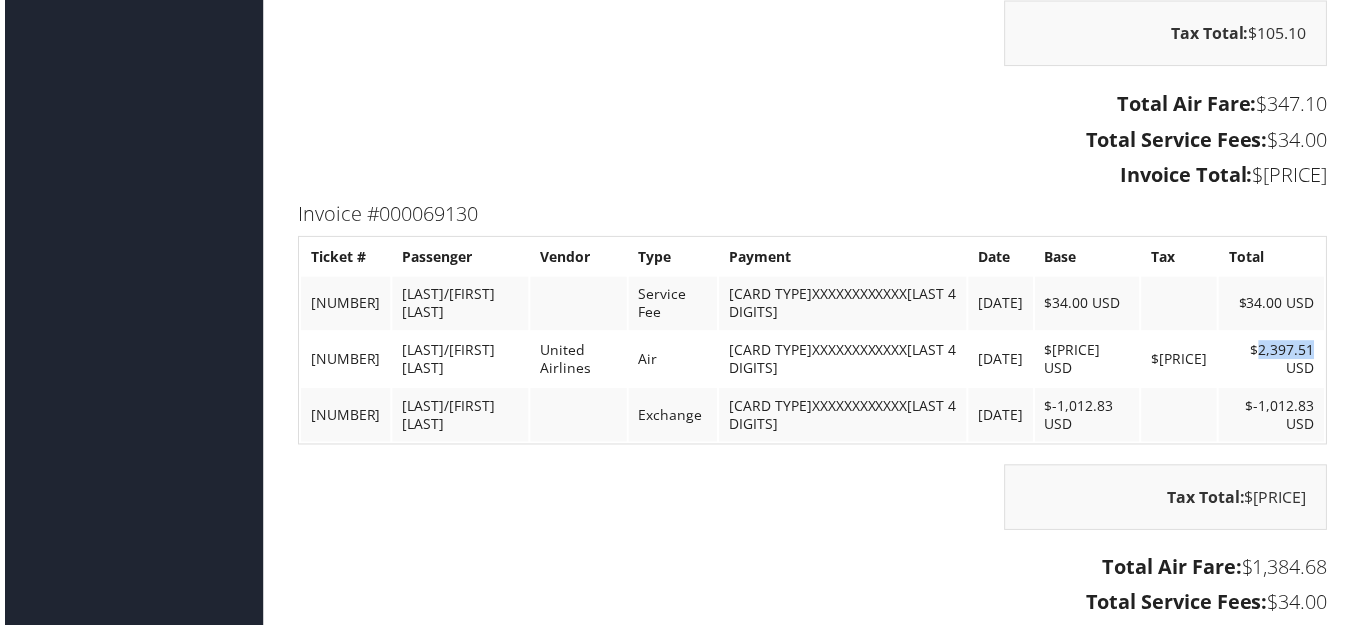 drag, startPoint x: 1251, startPoint y: 299, endPoint x: 1317, endPoint y: 305, distance: 66.27216 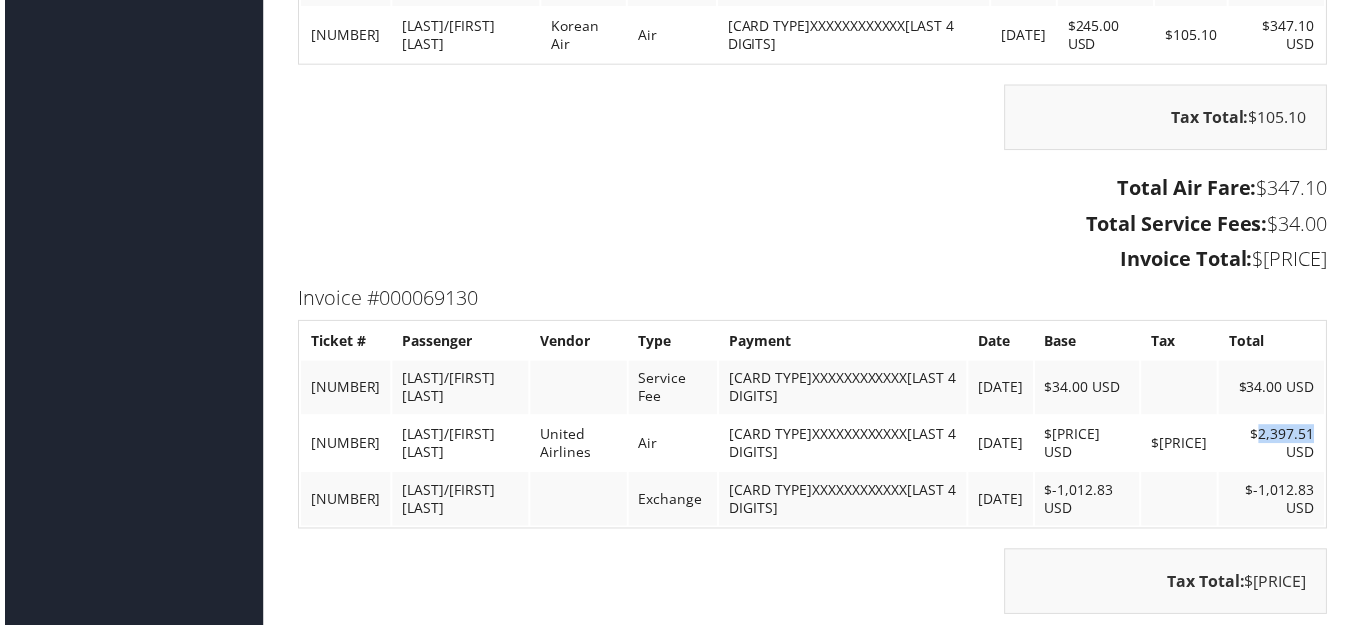 scroll, scrollTop: 3015, scrollLeft: 0, axis: vertical 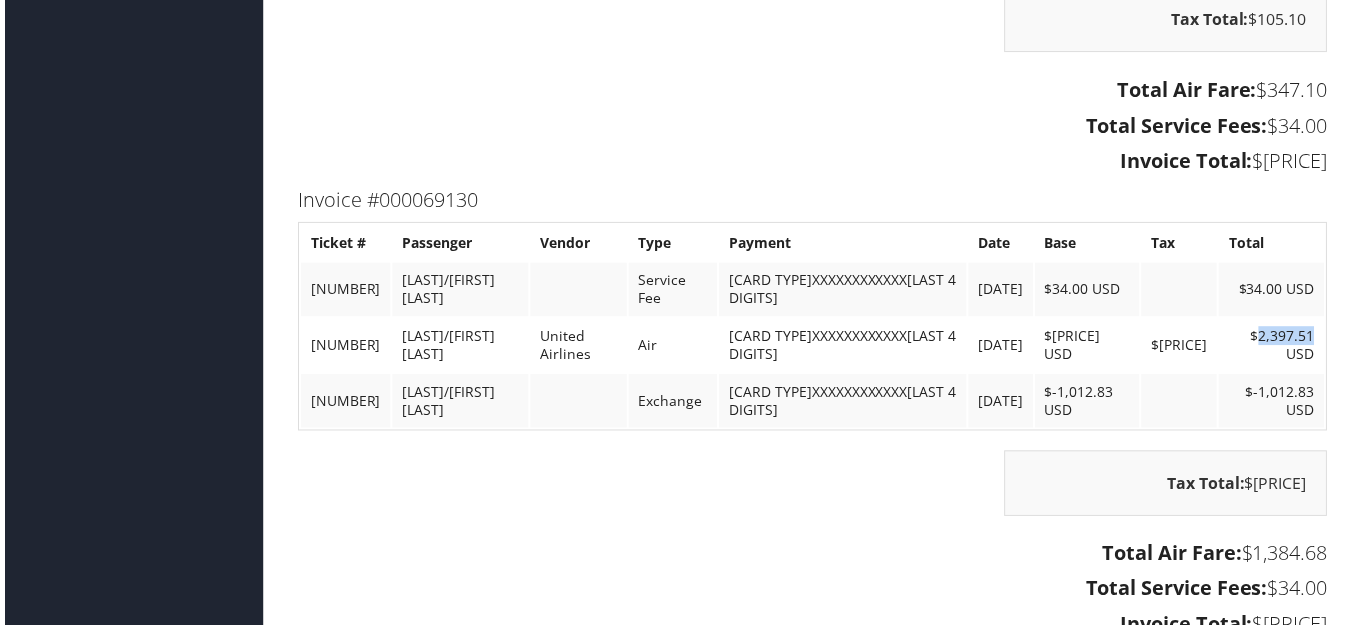 drag, startPoint x: 1242, startPoint y: 574, endPoint x: 1321, endPoint y: 574, distance: 79 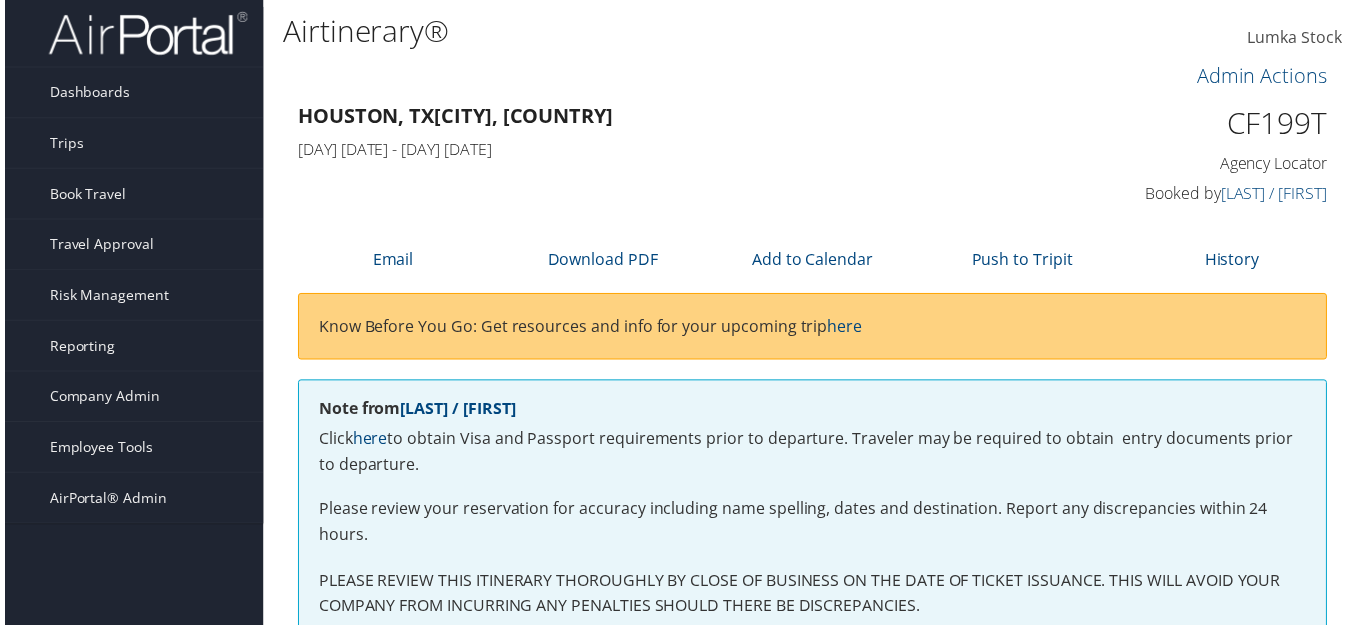 scroll, scrollTop: 0, scrollLeft: 0, axis: both 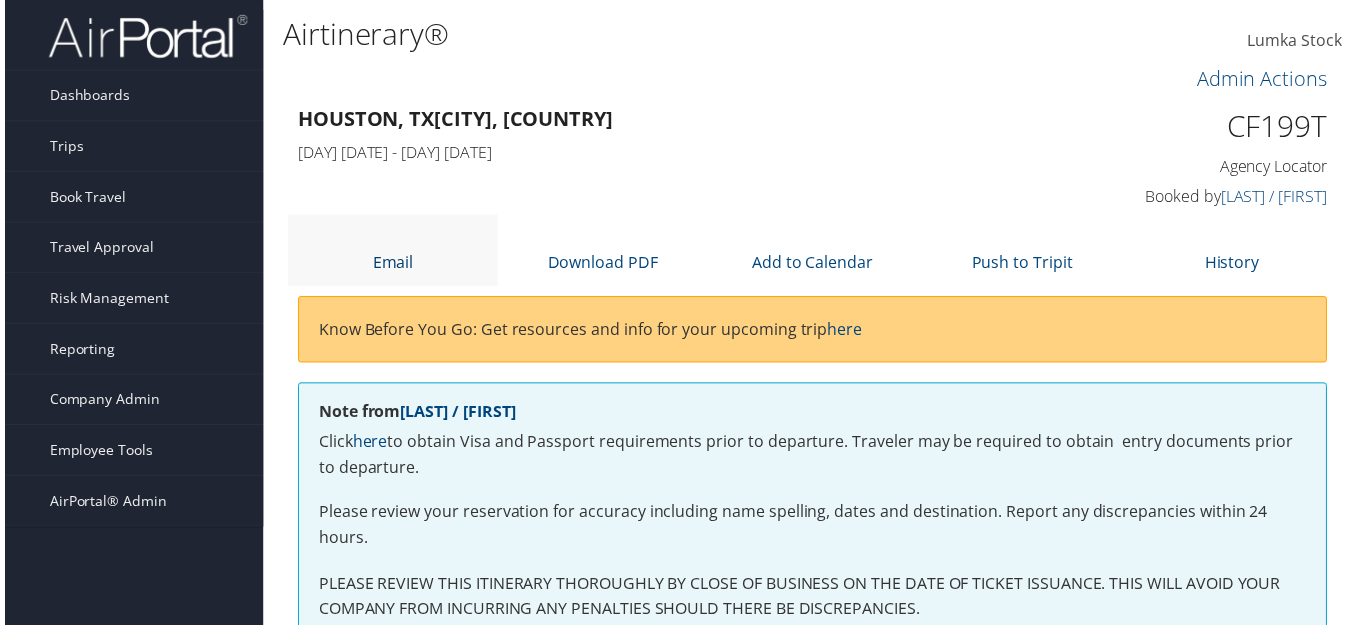 click on "Email" at bounding box center (390, 264) 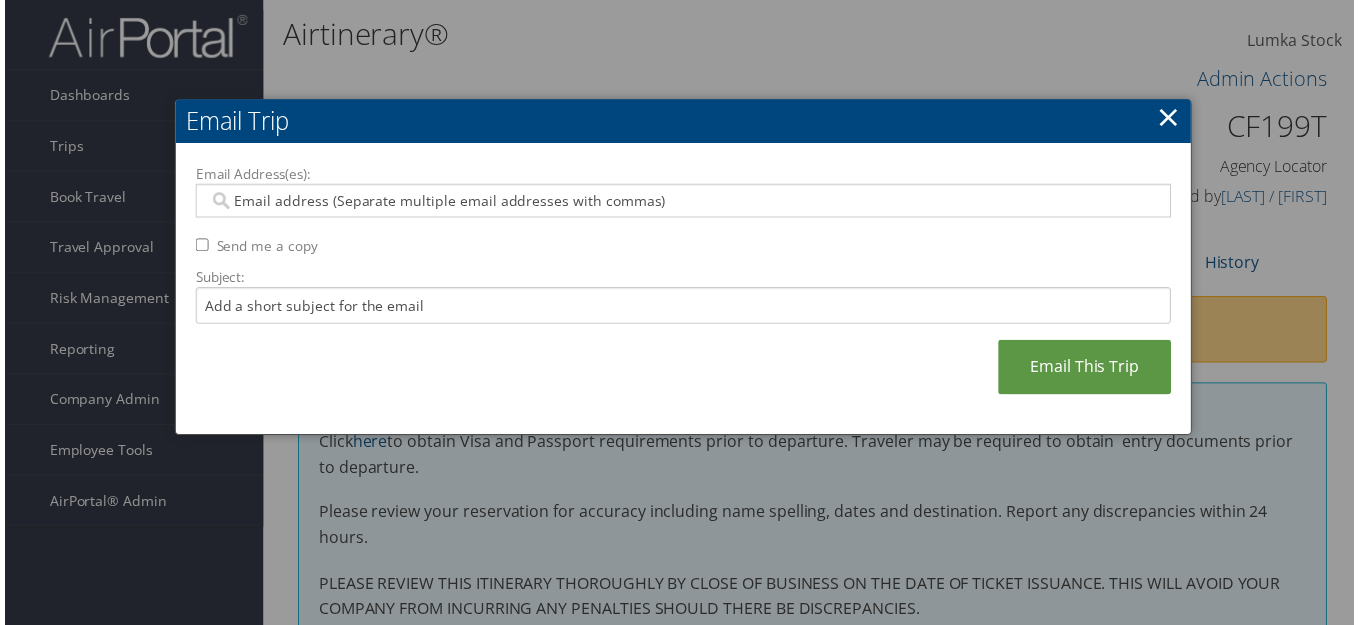 click on "Email Address(es):" at bounding box center (682, 202) 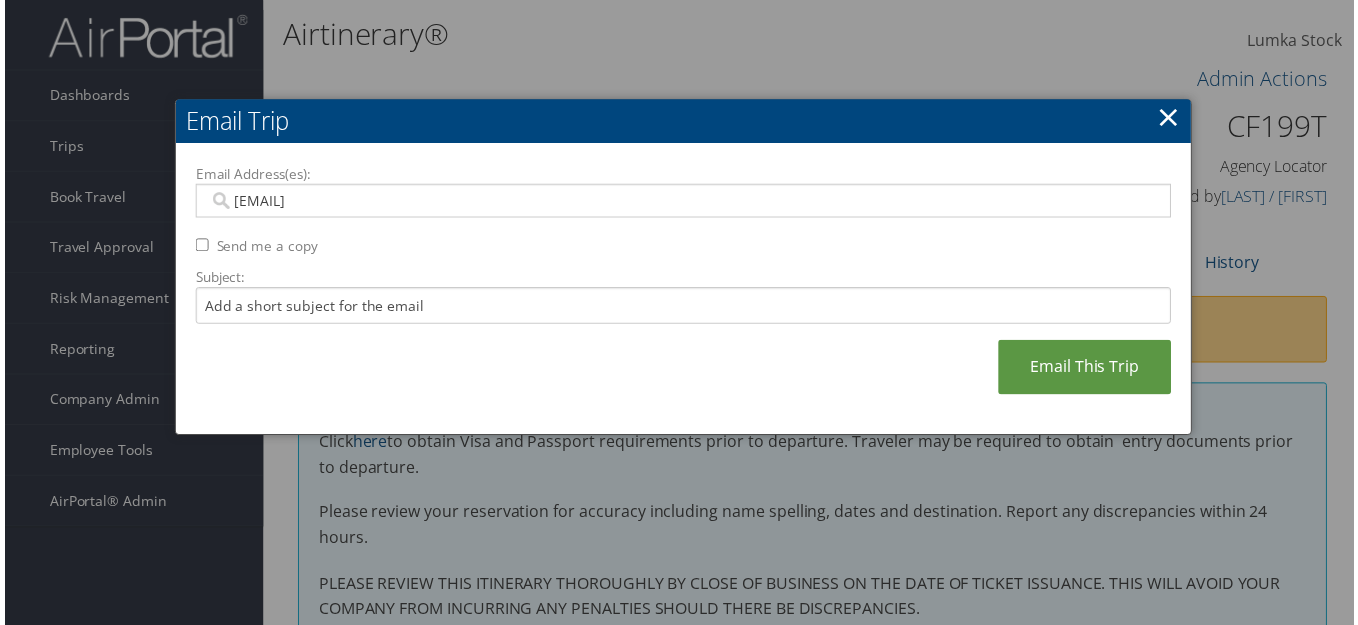 type on "BBRADLEY@VENTUREGLOBALLNG.COM" 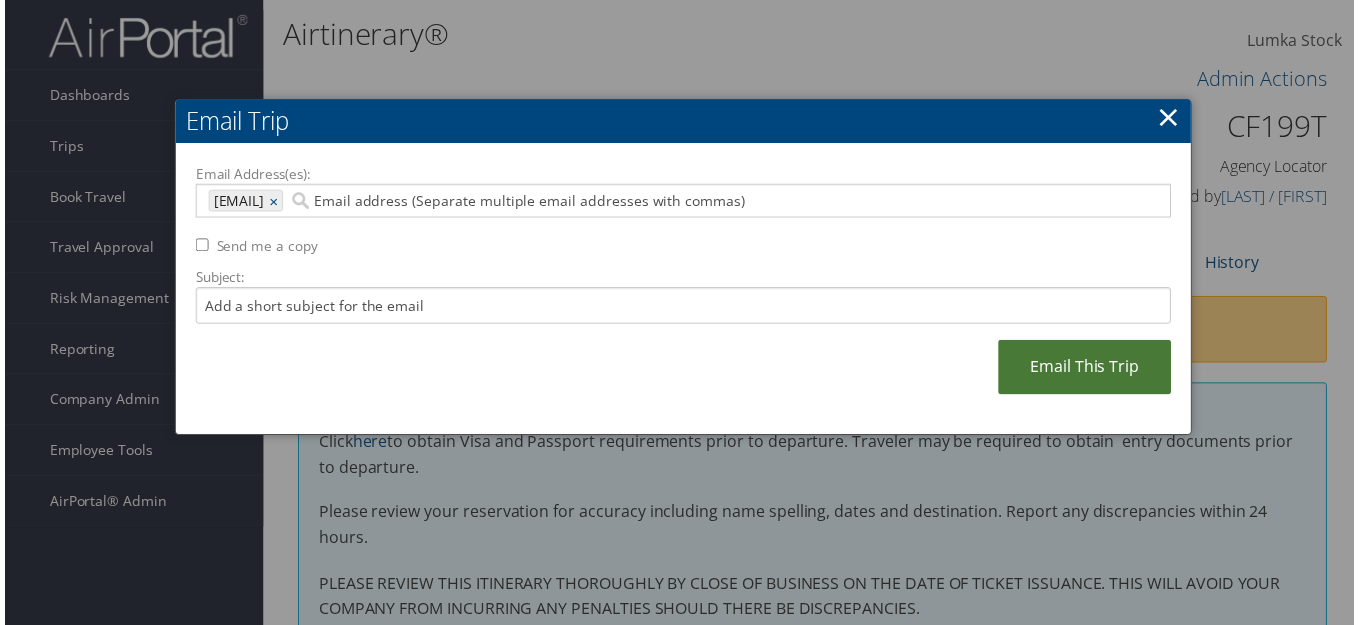 click on "Email This Trip" at bounding box center (1087, 369) 